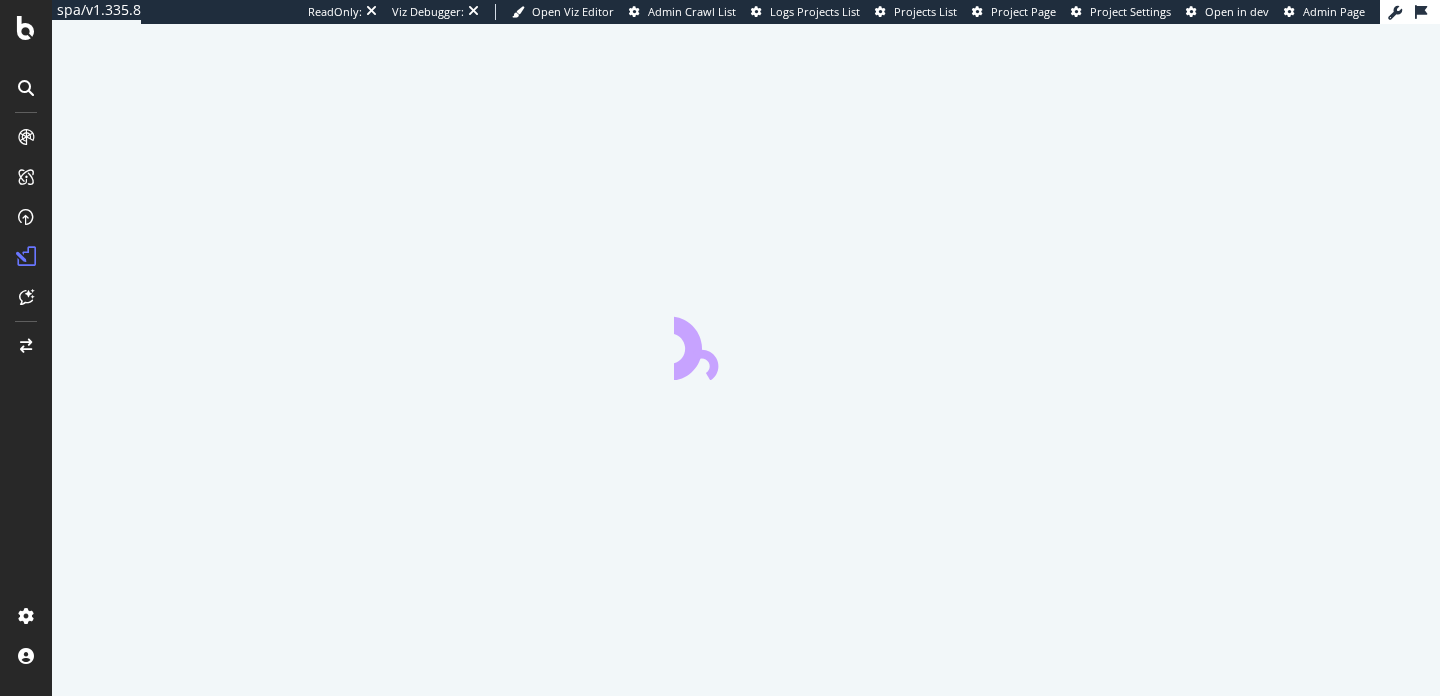 scroll, scrollTop: 0, scrollLeft: 0, axis: both 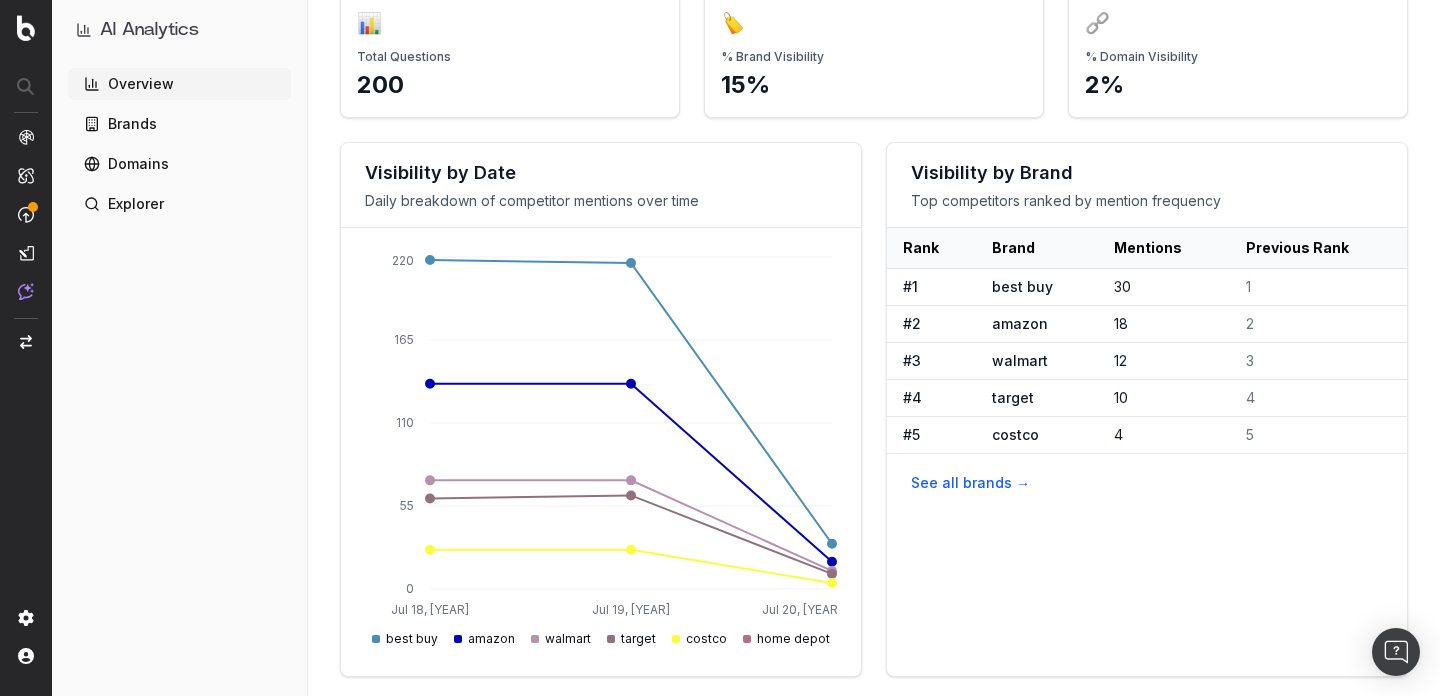 click on "Brands" at bounding box center (179, 124) 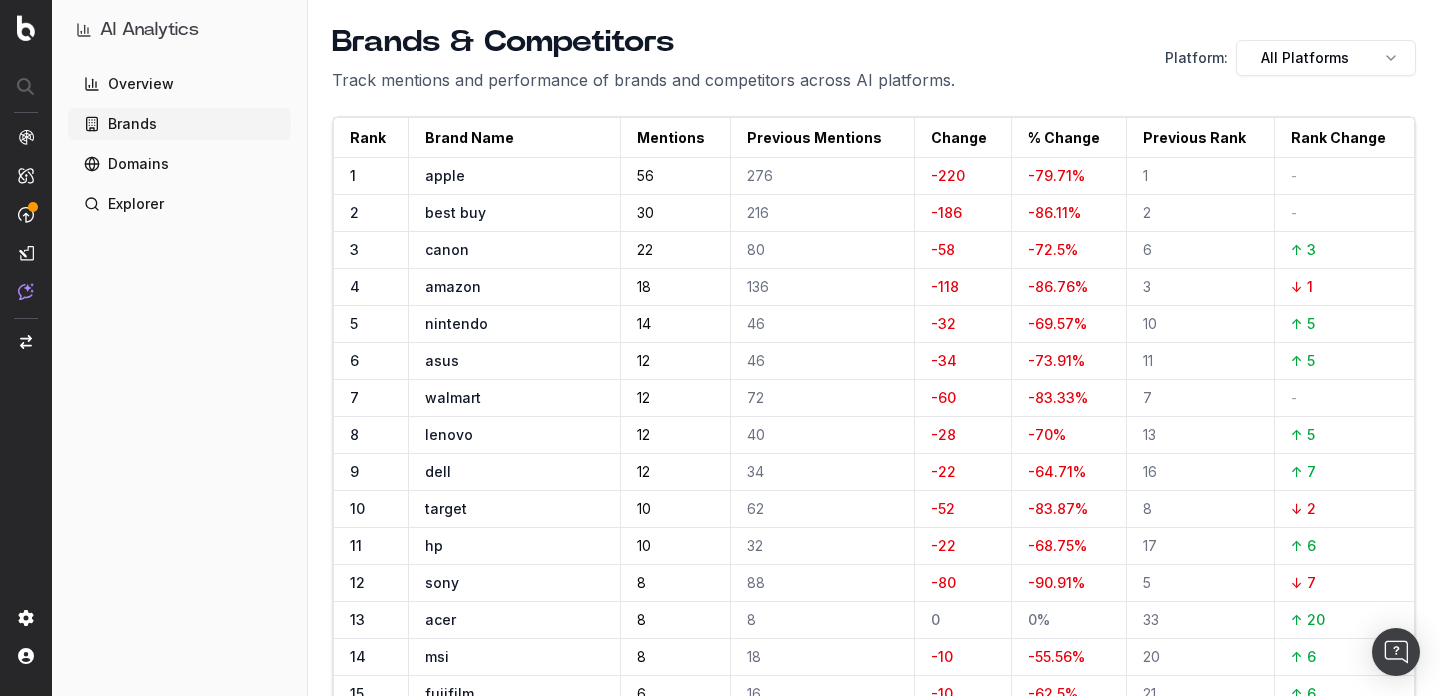 click on "Domains" at bounding box center (179, 164) 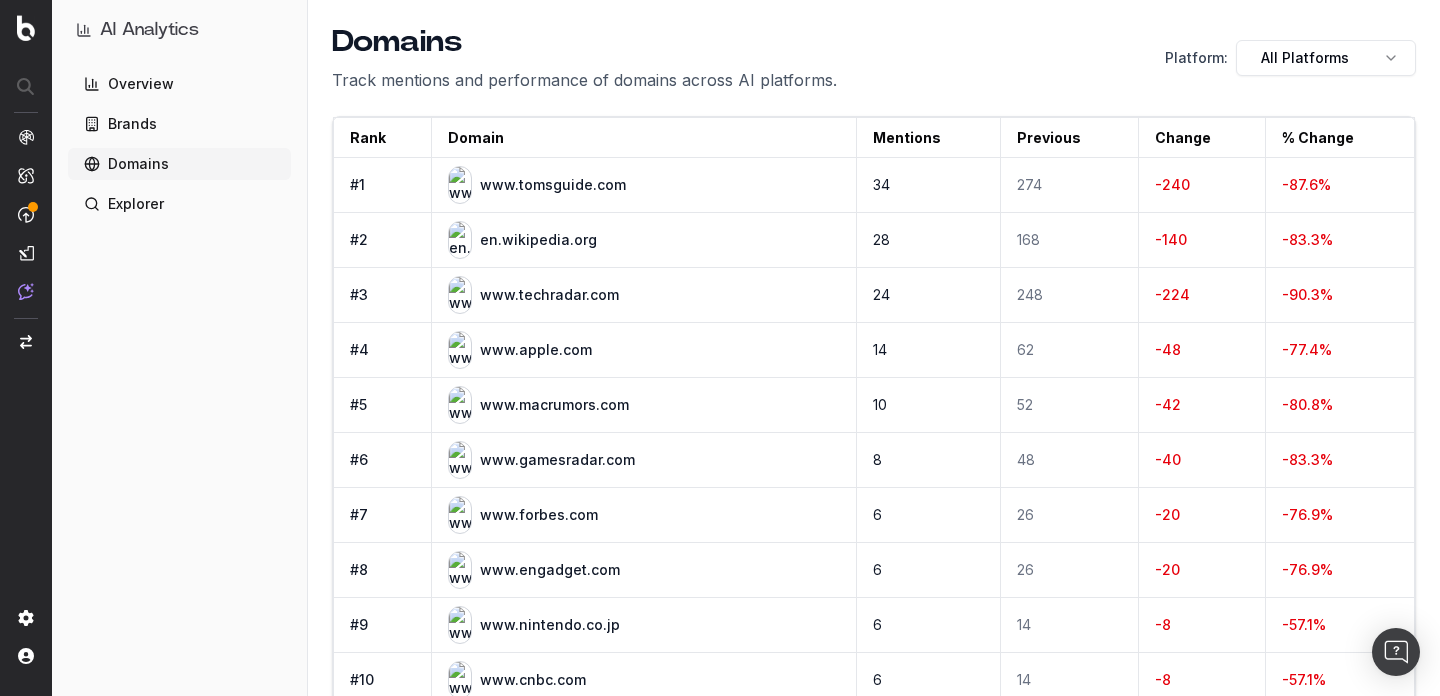 click on "Overview" at bounding box center [179, 84] 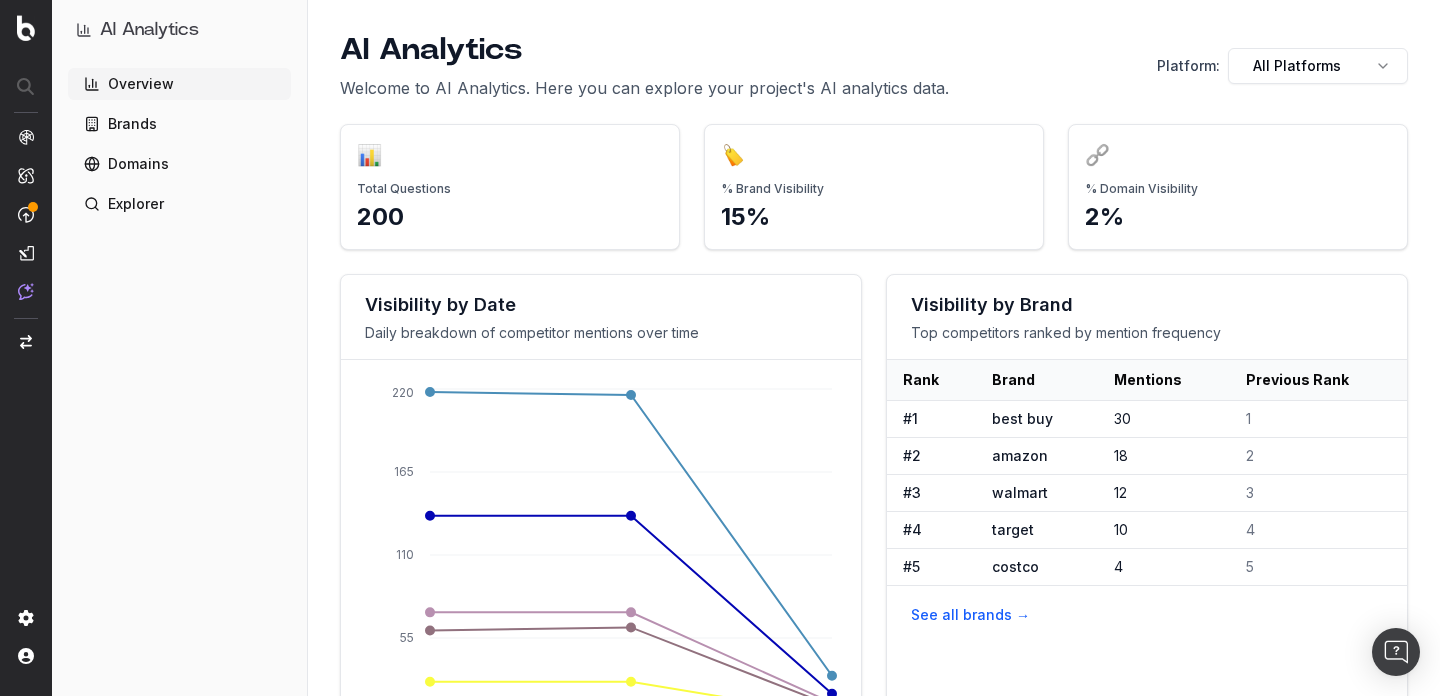 click on "AI Analytics Overview Brands Domains Explorer AI Analytics Welcome to AI Analytics. Here you can explore your project's AI analytics data. Platform:    All Platforms 📊 Total Questions 200 🏷️ % Brand Visibility 15% 🔗 % Domain Visibility 2% Visibility by Date Daily breakdown of competitor mentions over time Jul 18, [YEAR] Jul 19, [YEAR] Jul 20, [YEAR] 0 55 110 165 220 best buy amazon walmart target costco home depot Visibility by Brand Top competitors ranked by mention frequency Rank Brand Mentions Previous Rank # 1 best buy 30 1 # 2 amazon 18 2 # 3 walmart 12 3 # 4 target 10 4 # 5 costco 4 5 See all brands → Rank Domain Mentions Previous Change % Change # 1 www.tomsguide.com 34 274 -240 -87.6 % # 2 en.wikipedia.org 28 168 -140 -83.3 % # 3 www.techradar.com 24 248 -224 -90.3 % # 4 www.apple.com 14 62 -48 -77.4 % # 5 www.macrumors.com 10 52 -42 -80.8 % # 6 www.gamesradar.com 8 48 -40 -83.3 % # 7 www.forbes.com 6 26 -20 -76.9 % # 8 www.engadget.com 6 26 -20 -76.9 % # 9 www.nintendo.co.jp 6 14 -8" at bounding box center [720, 348] 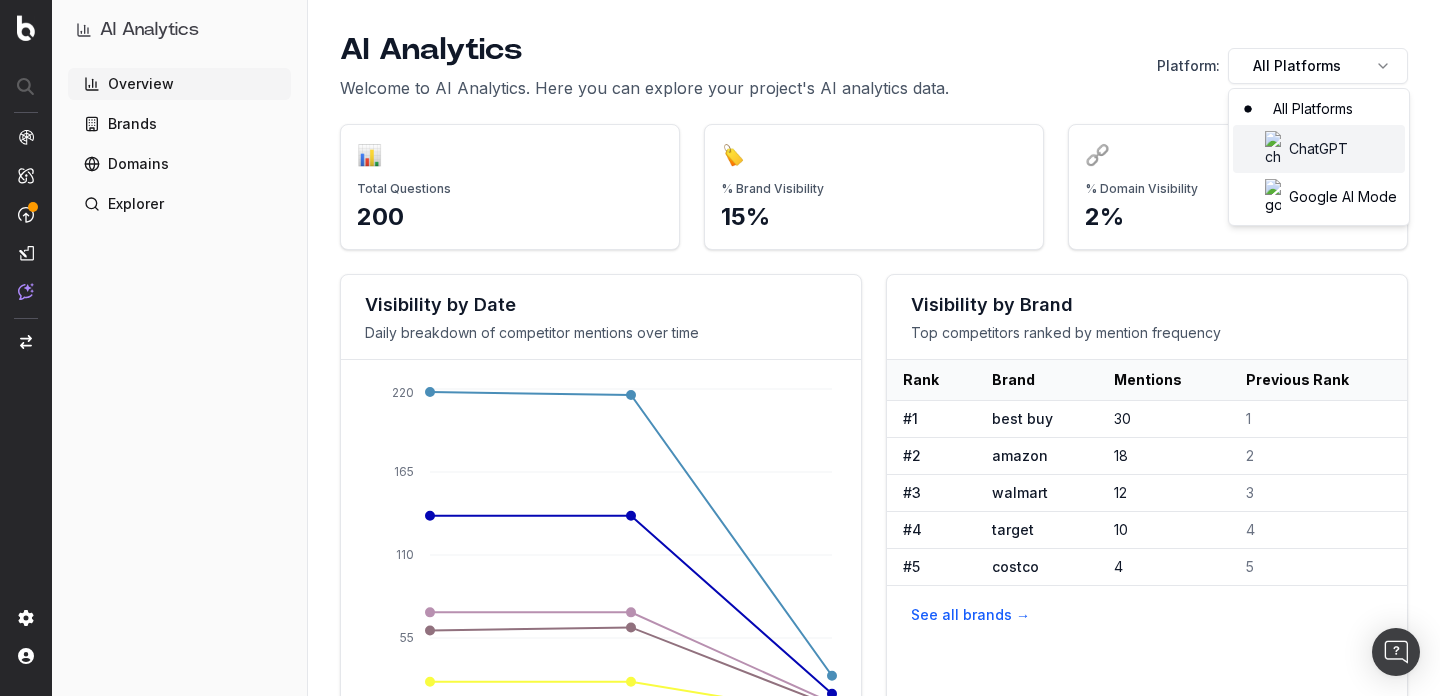 click on "ChatGPT" at bounding box center (1319, 149) 